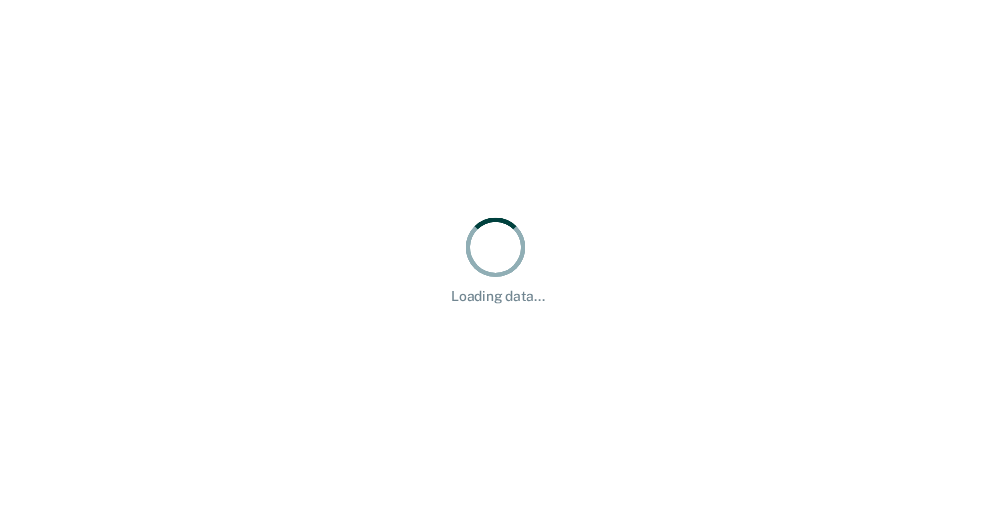 scroll, scrollTop: 0, scrollLeft: 0, axis: both 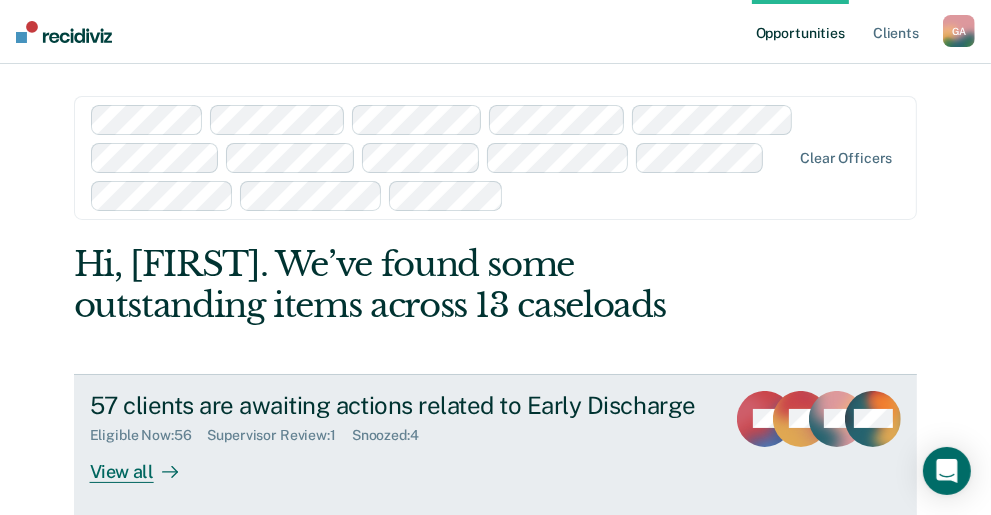 click on "View all" at bounding box center (146, 463) 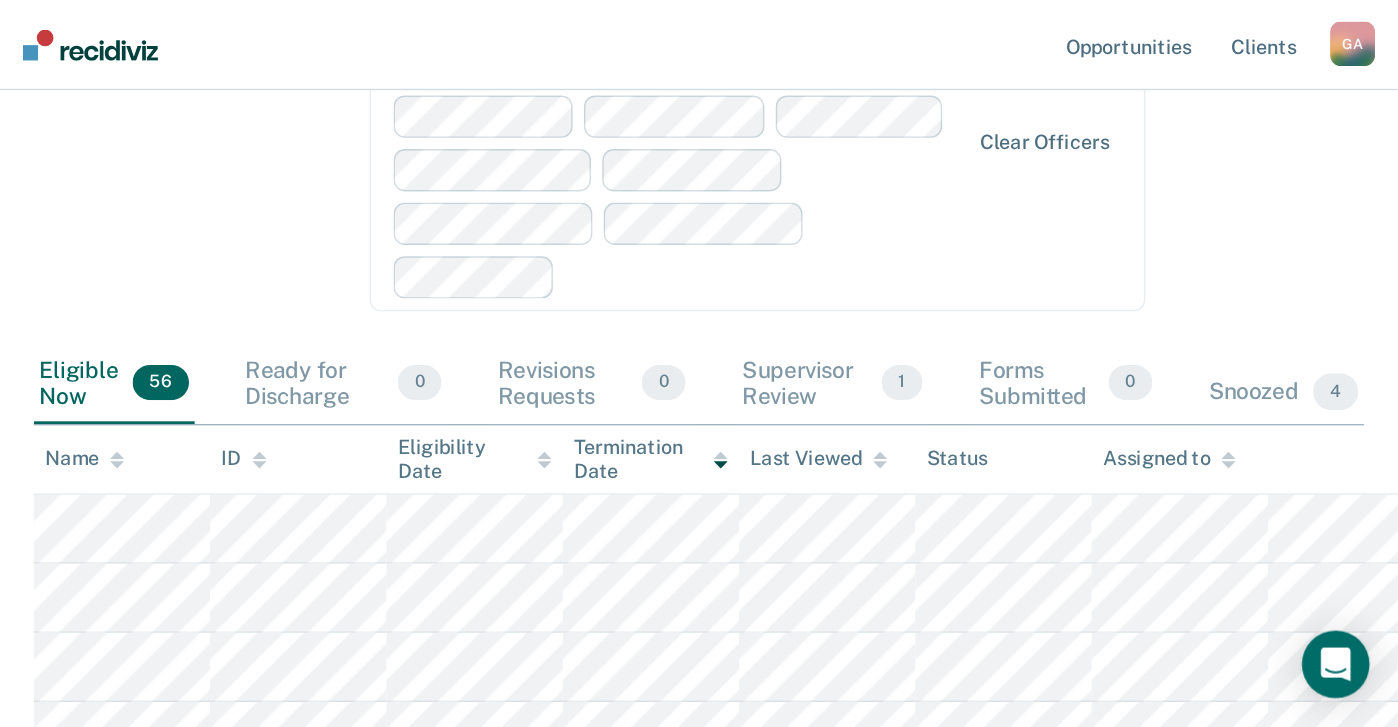 scroll, scrollTop: 0, scrollLeft: 0, axis: both 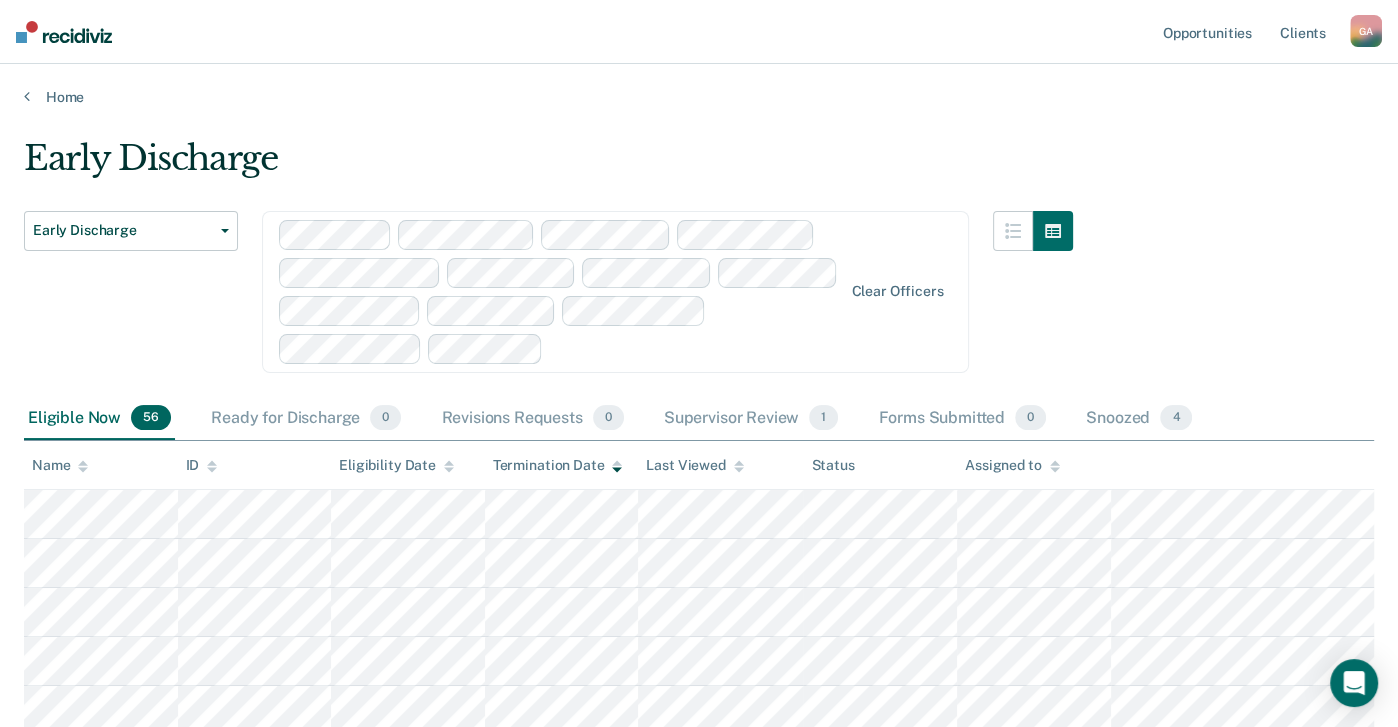 click on "Early Discharge   Early Discharge Early Discharge Clear   officers Eligible Now 56 Ready for Discharge 0 Revisions Requests 0 Supervisor Review 1 Forms Submitted 0 Snoozed 4
To pick up a draggable item, press the space bar.
While dragging, use the arrow keys to move the item.
Press space again to drop the item in its new position, or press escape to cancel.
[FIRST] [LAST] [ID] Eligibility Date Termination Date Last Viewed Status Assigned to Load more" at bounding box center (699, 1138) 